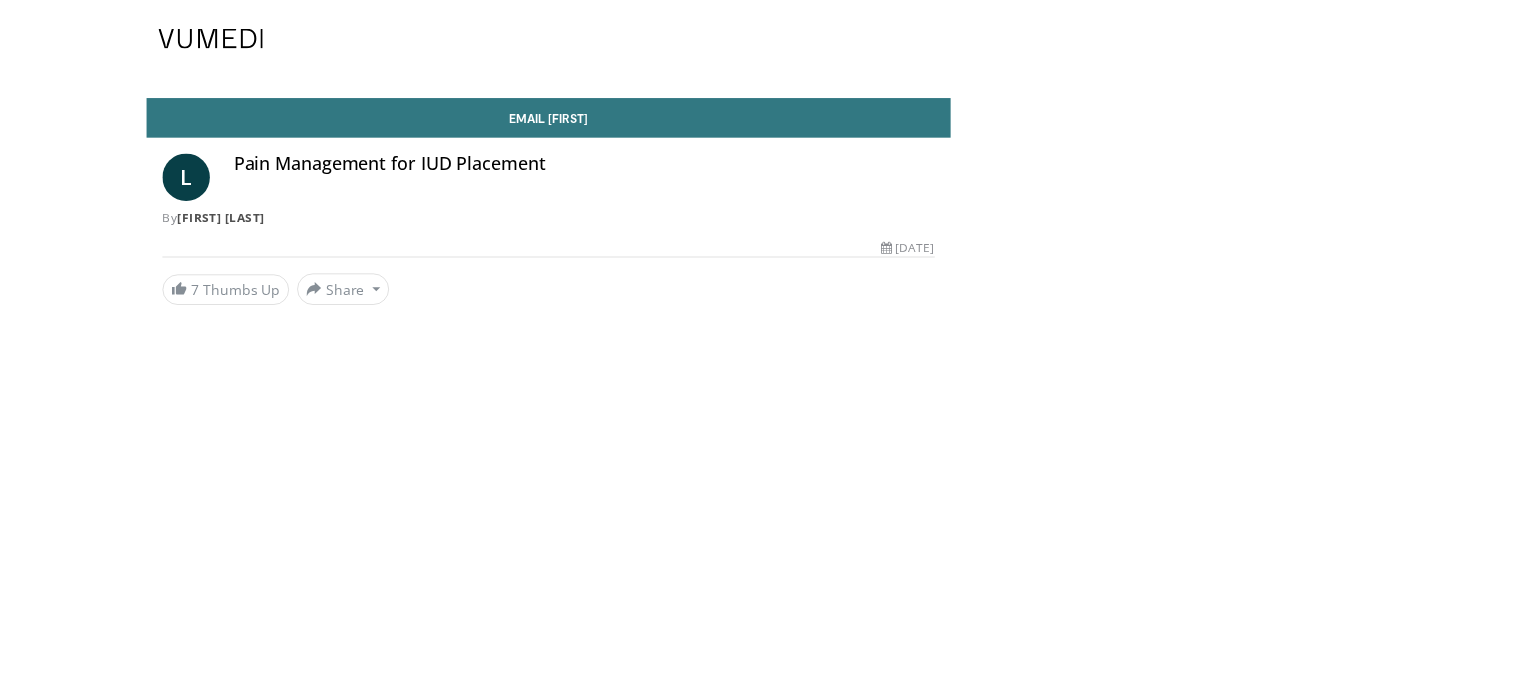 scroll, scrollTop: 0, scrollLeft: 0, axis: both 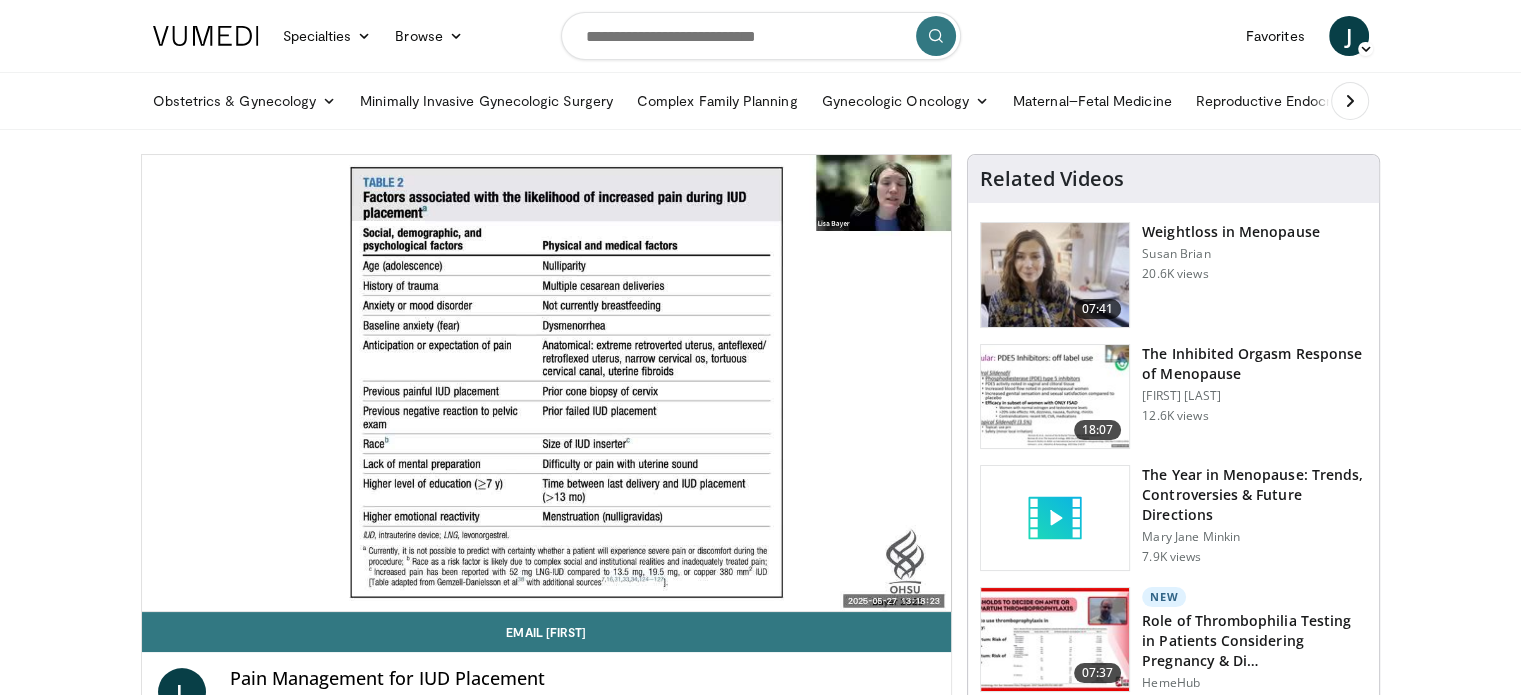 click on "Specialties
Adult & Family Medicine
Allergy, Asthma, Immunology
Anesthesiology
Cardiology
Dental
Dermatology
Endocrinology
Gastroenterology & Hepatology
General Surgery
Hematology & Oncology
Infectious Disease
Nephrology
Neurology
Neurosurgery
Obstetrics & Gynecology
Ophthalmology
Oral Maxillofacial
Orthopaedics
Otolaryngology
Pediatrics
Plastic Surgery
Podiatry
Psychiatry
Pulmonology
Radiation Oncology
Radiology
Rheumatology
Urology
Browse
J" at bounding box center (761, 36) 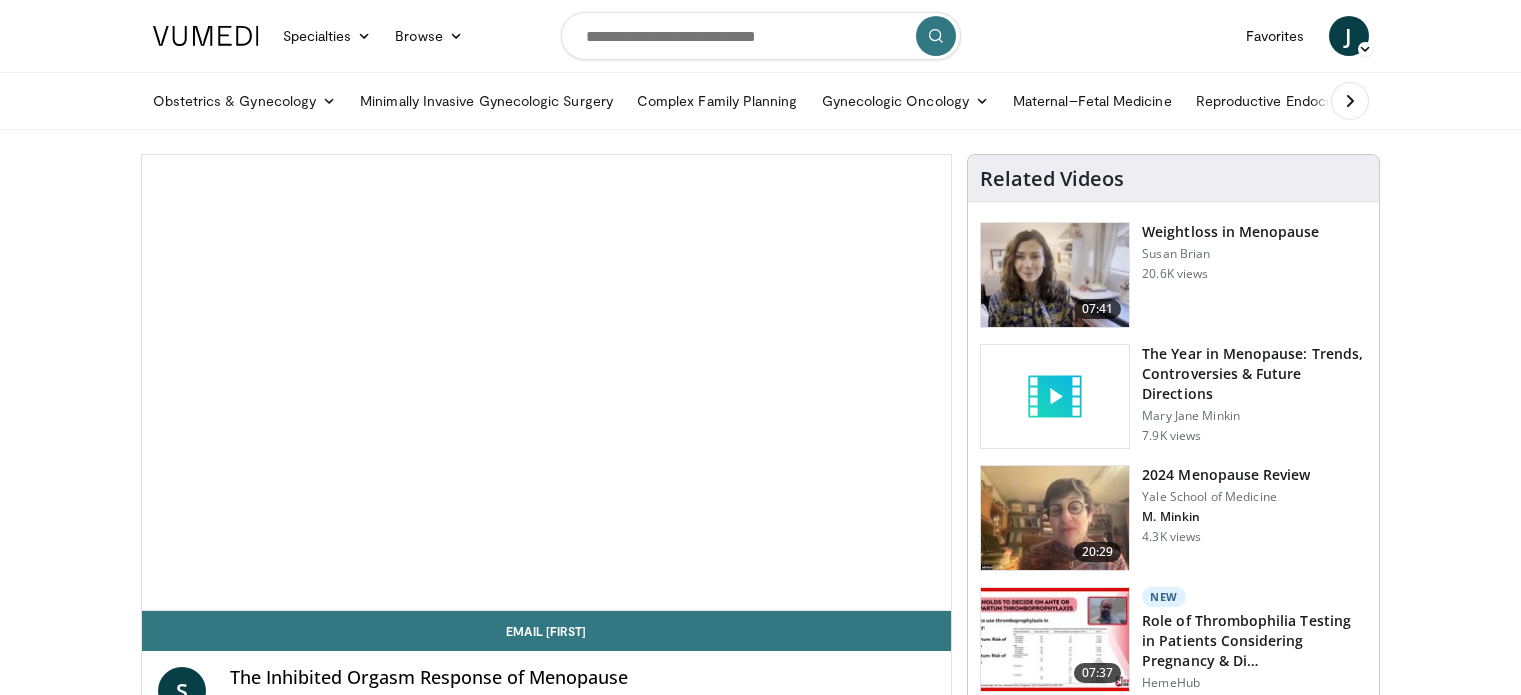 scroll, scrollTop: 0, scrollLeft: 0, axis: both 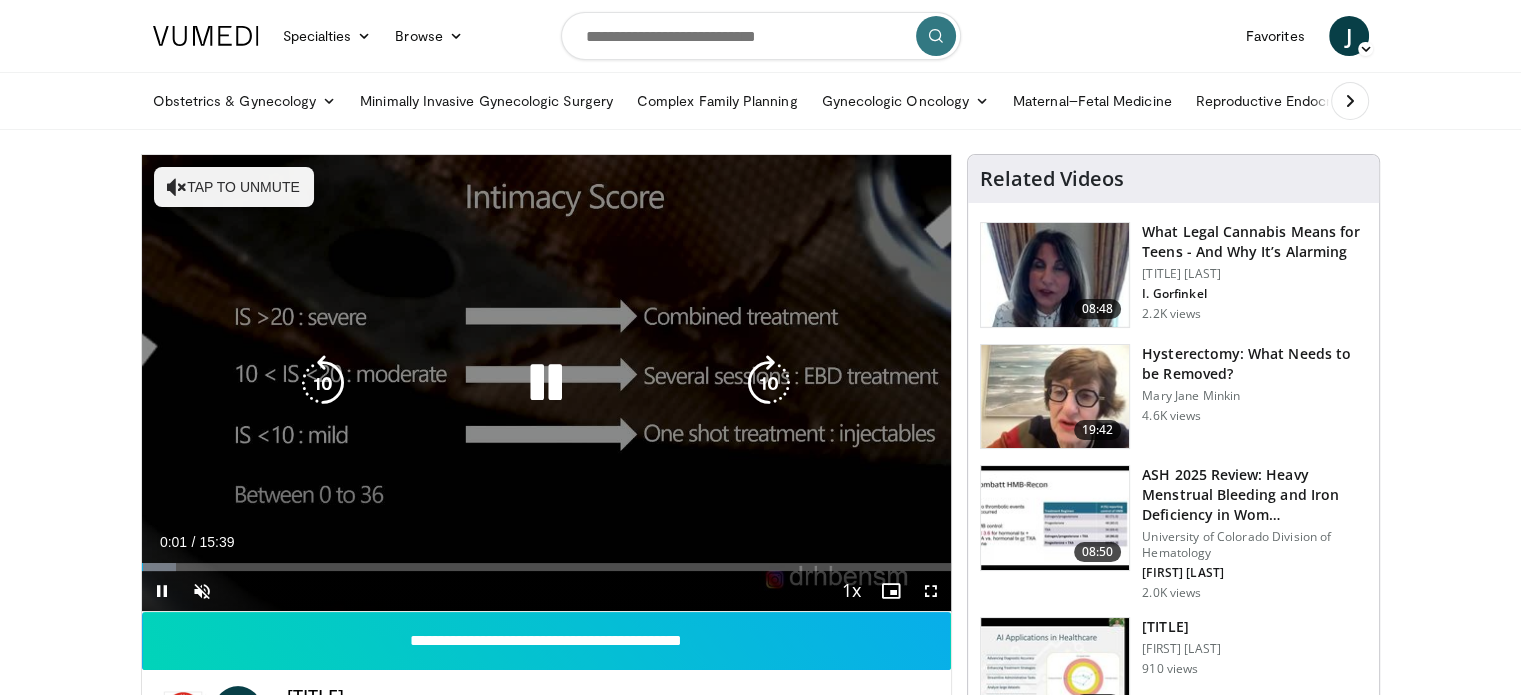 click on "Tap to unmute" at bounding box center (234, 187) 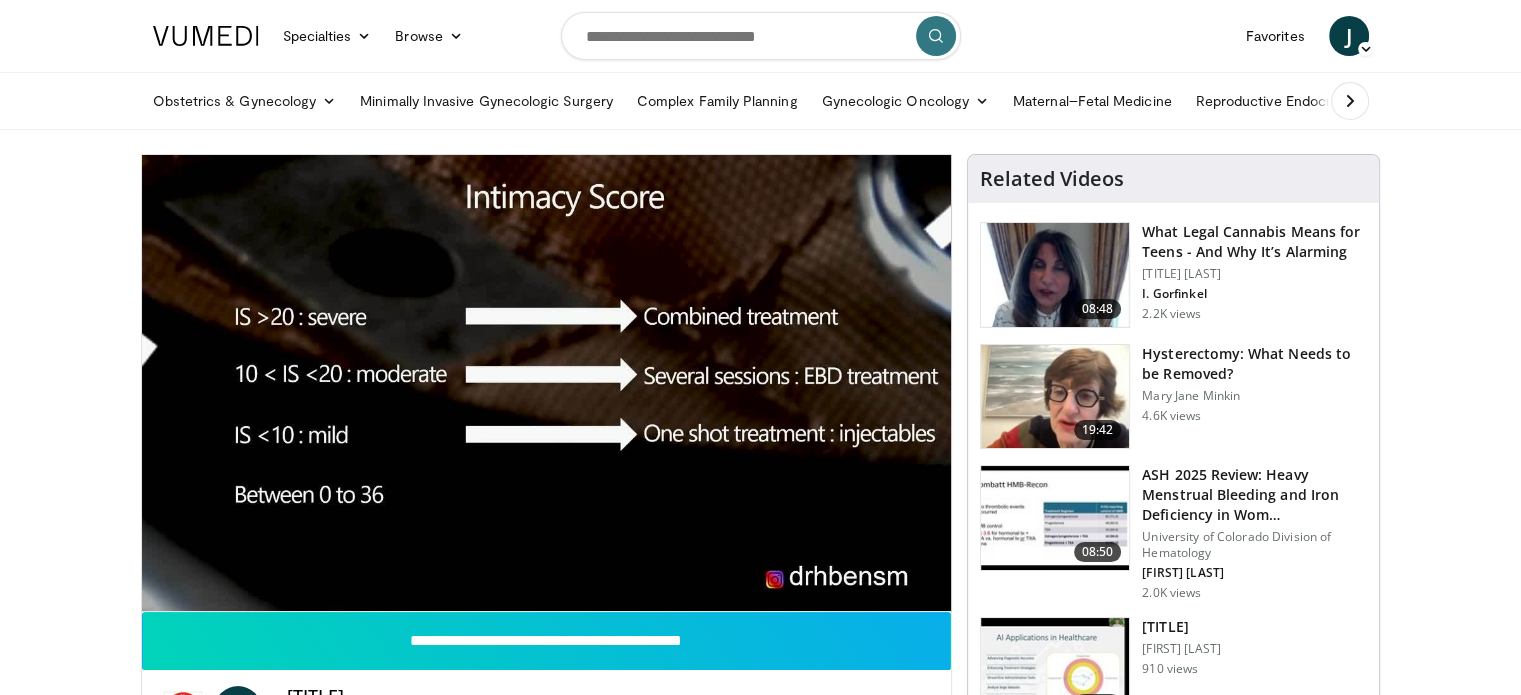 click on "Specialties
Adult & Family Medicine
Allergy, Asthma, Immunology
Anesthesiology
Cardiology
Dental
Dermatology
Endocrinology
Gastroenterology & Hepatology
General Surgery
Hematology & Oncology
Infectious Disease
Nephrology
Neurology
Neurosurgery
Obstetrics & Gynecology
Ophthalmology
Oral Maxillofacial
Orthopaedics
Otolaryngology
Pediatrics
Plastic Surgery
Podiatry
Psychiatry
Pulmonology
Radiation Oncology
Radiology
Rheumatology
Urology
Browse
J" at bounding box center [761, 36] 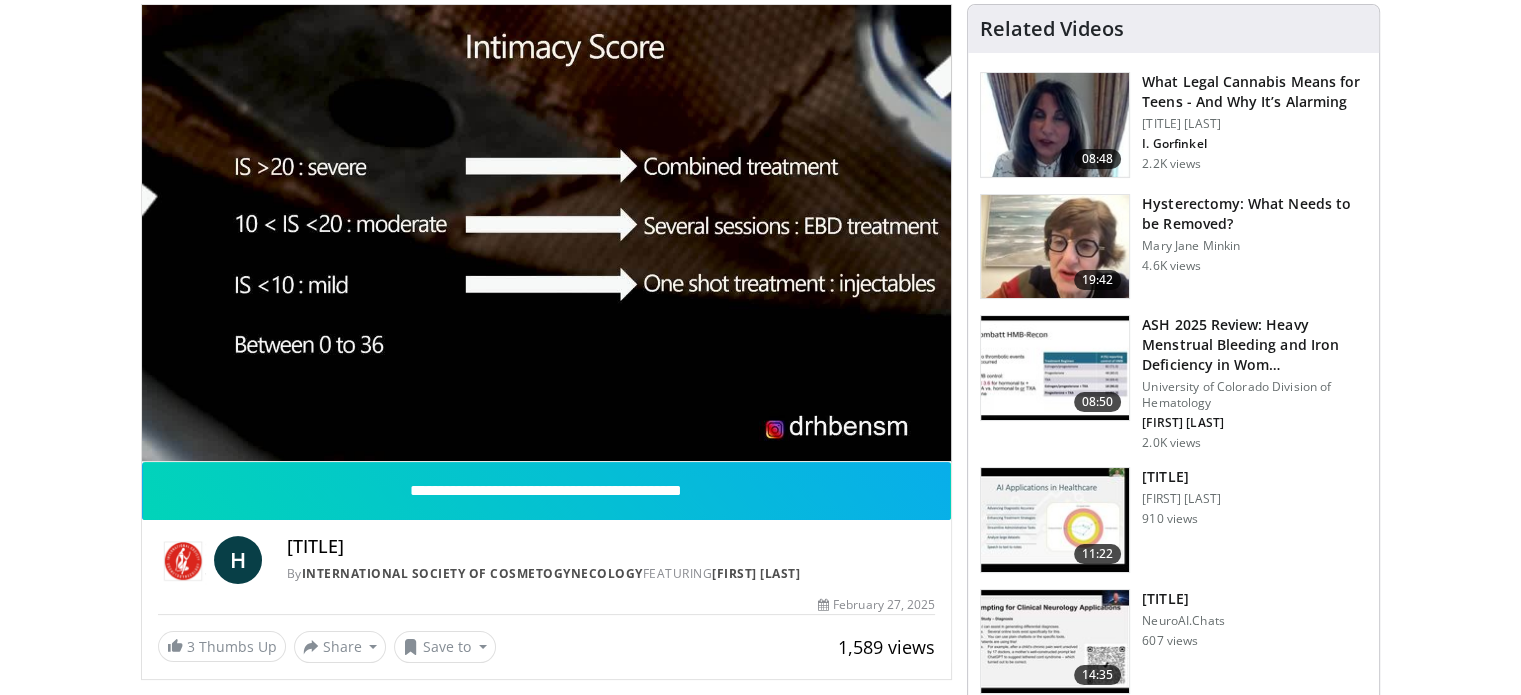 scroll, scrollTop: 175, scrollLeft: 0, axis: vertical 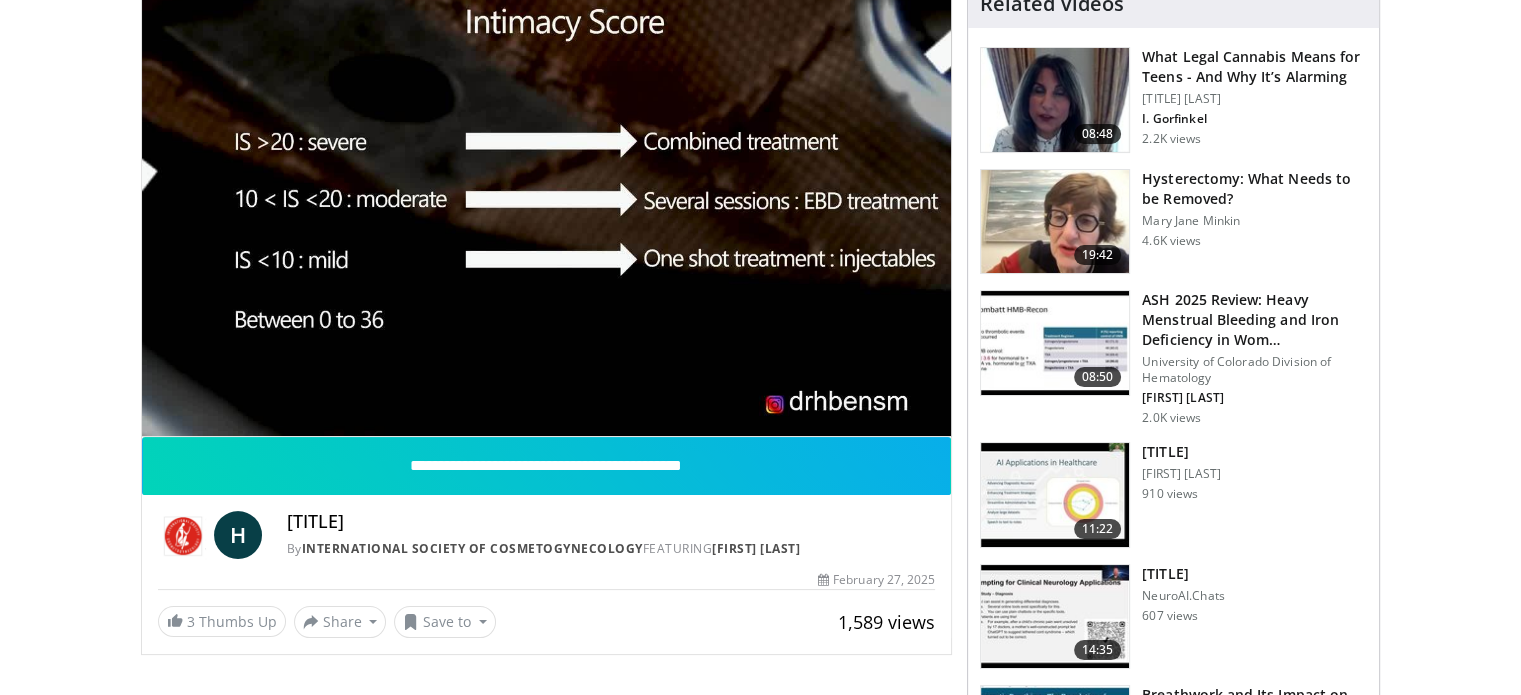 click on "Lichen Sclerosus: Management of the Clitoral and Vestibular Area" at bounding box center [610, 522] 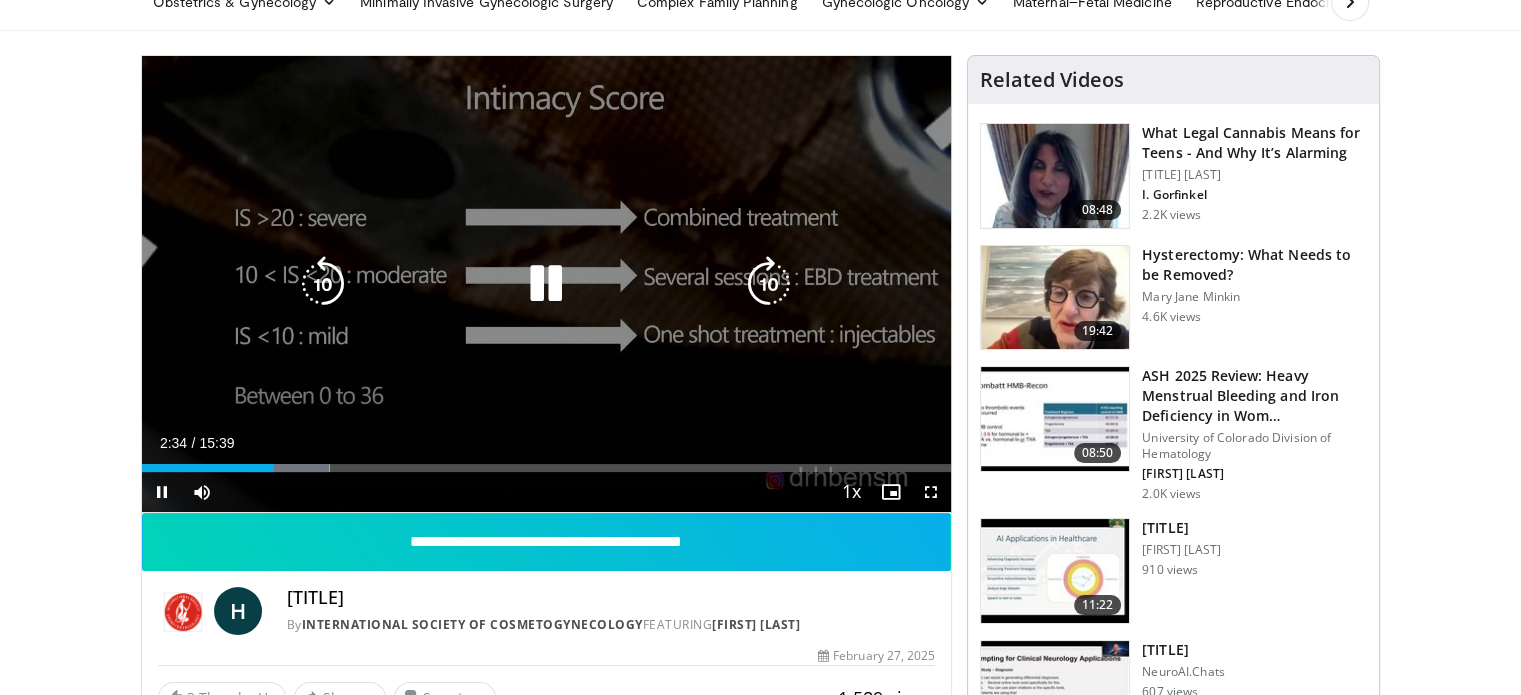 scroll, scrollTop: 100, scrollLeft: 0, axis: vertical 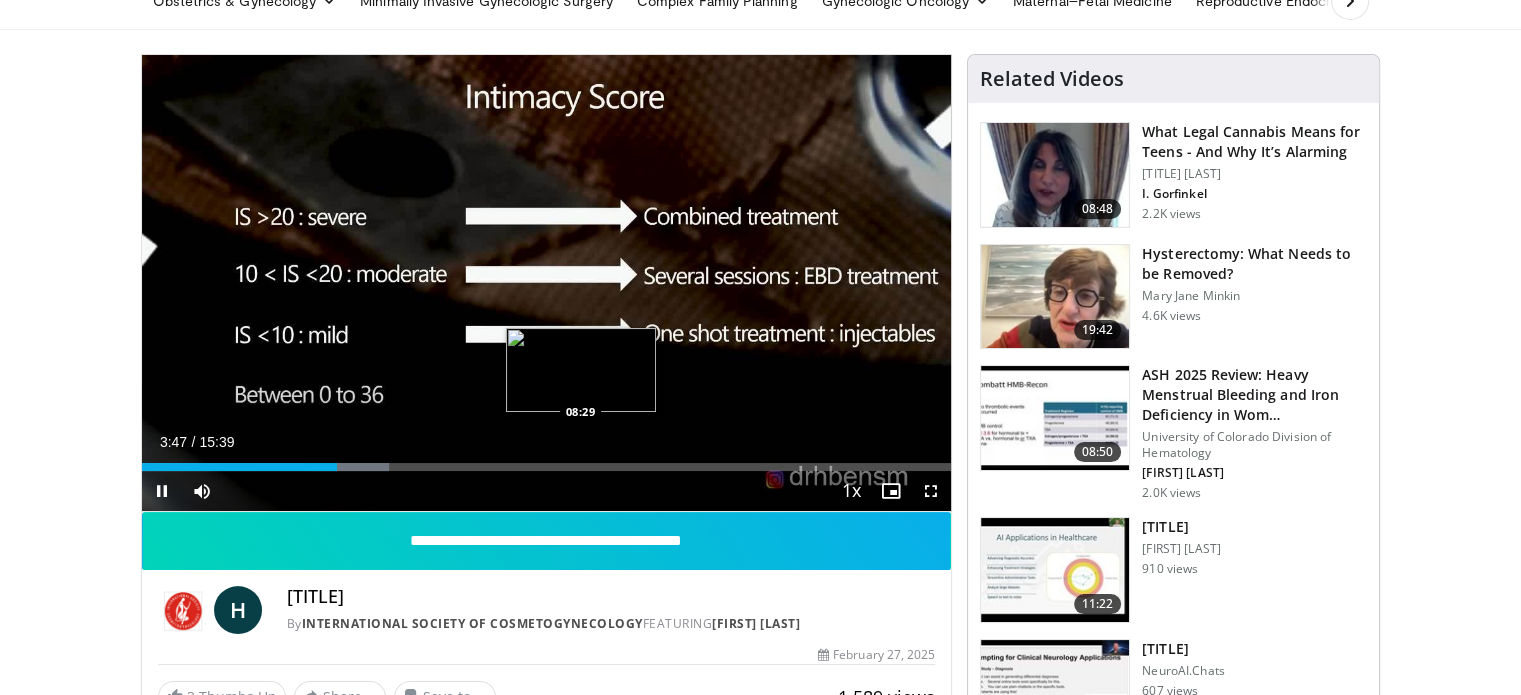 click on "**********" at bounding box center (547, 283) 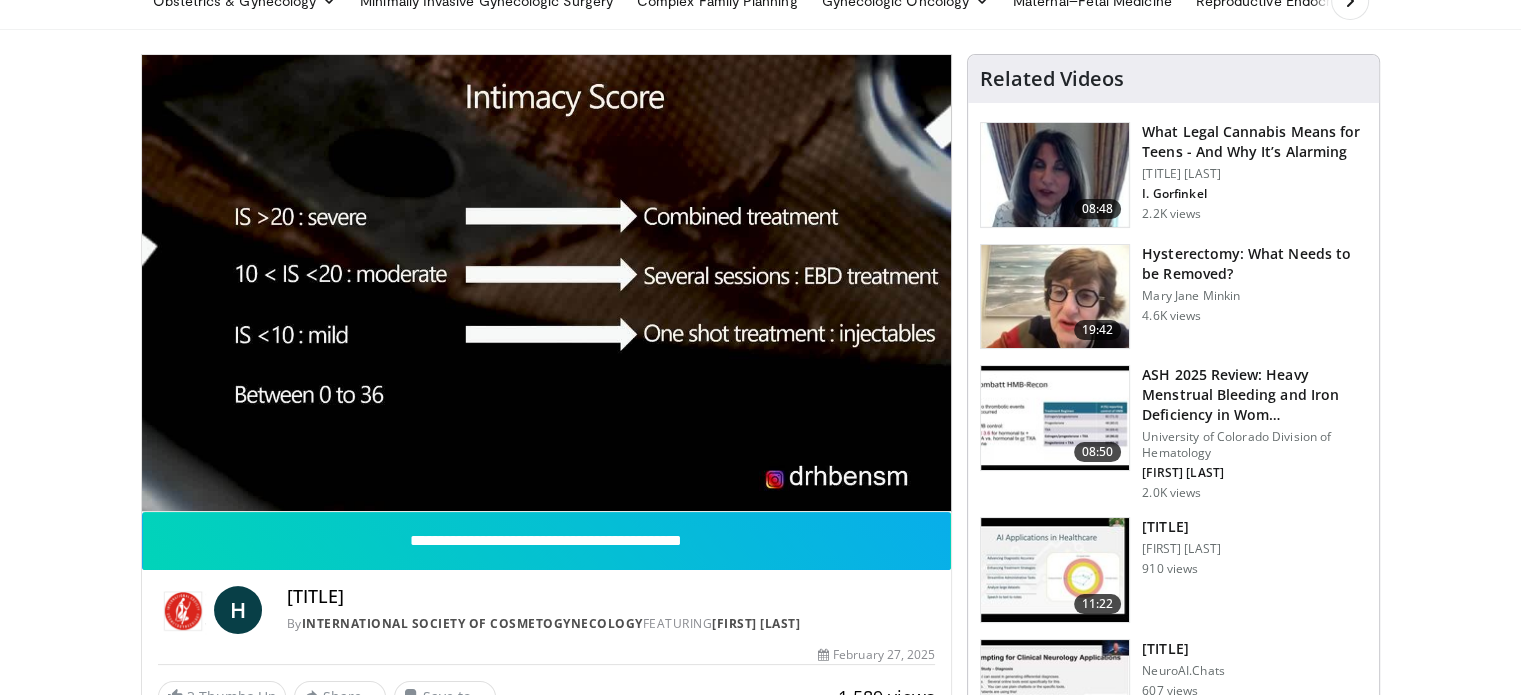 click on "10 seconds
Tap to unmute" at bounding box center (547, 283) 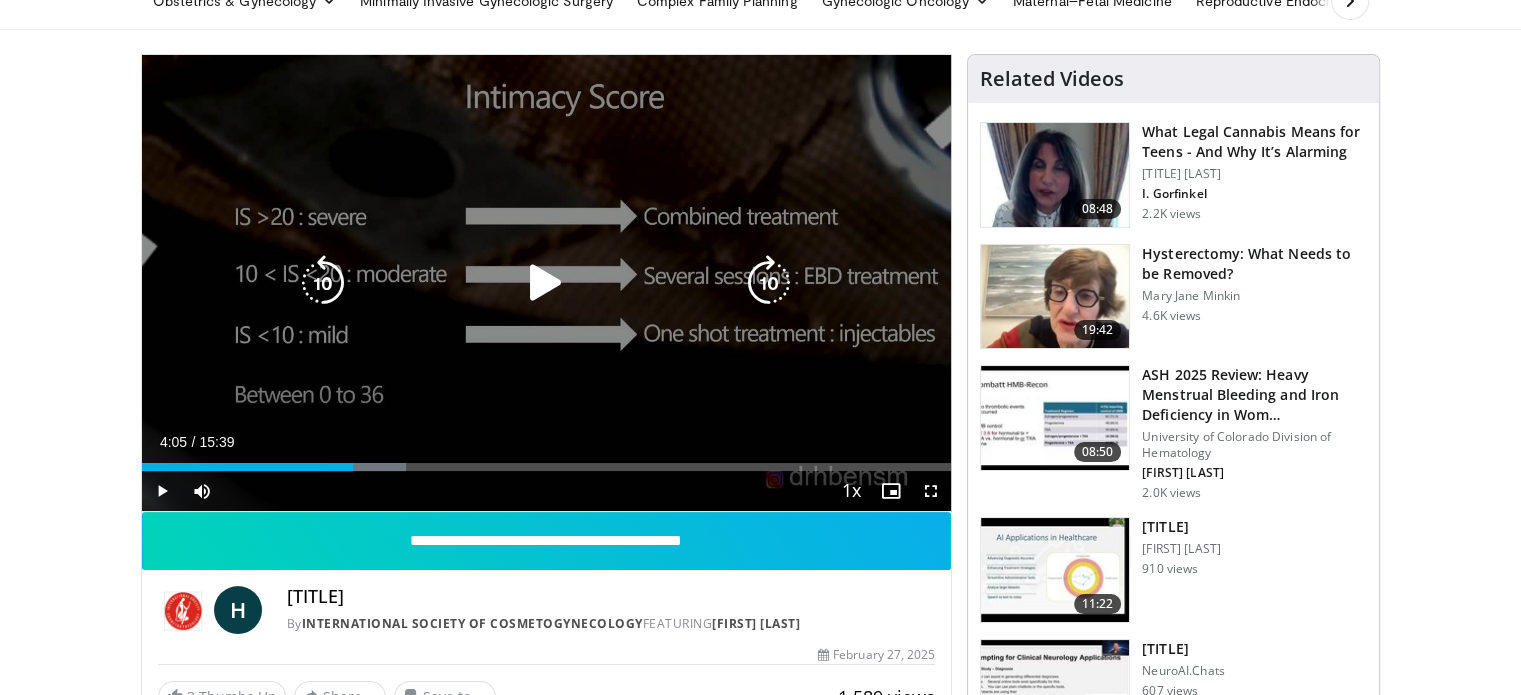 click at bounding box center [546, 283] 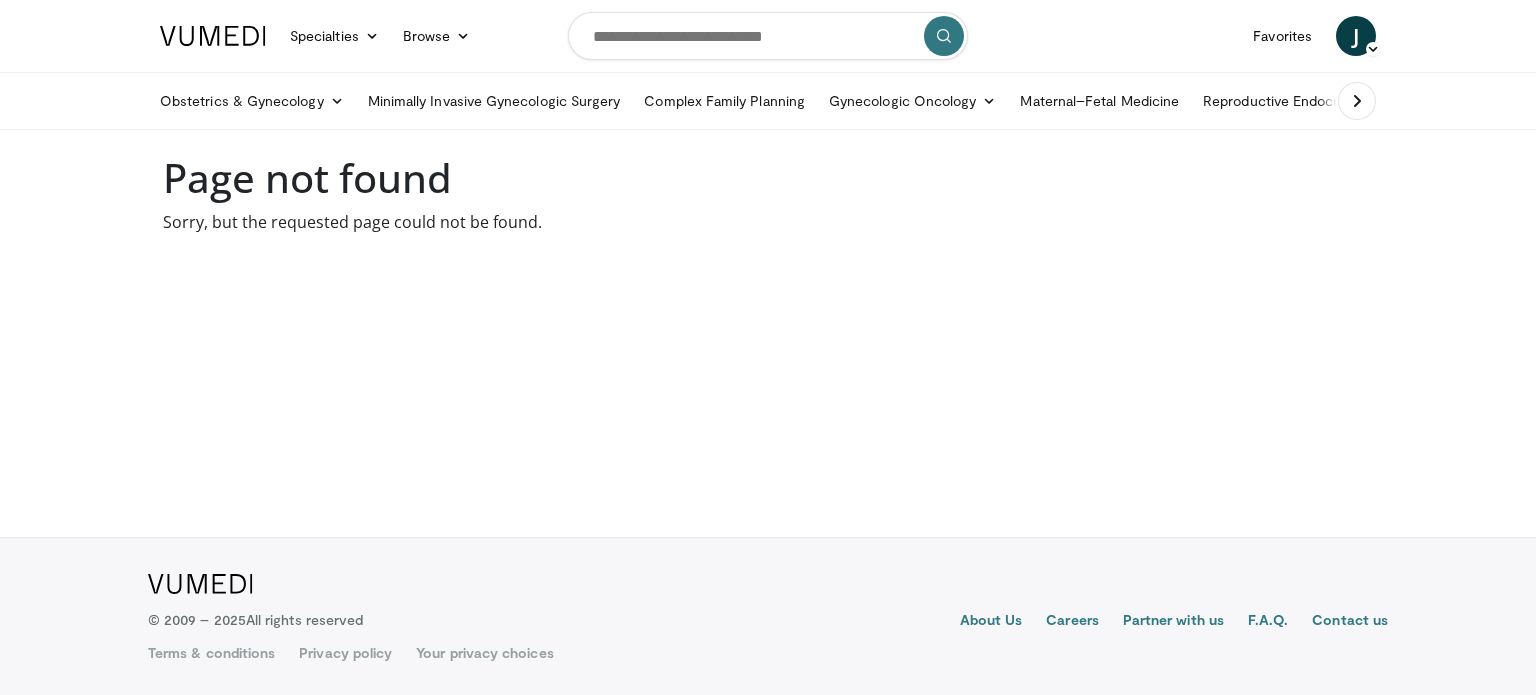 scroll, scrollTop: 0, scrollLeft: 0, axis: both 